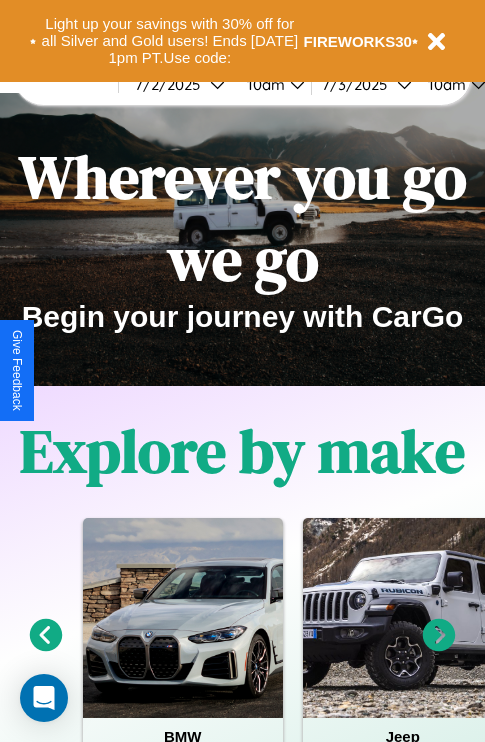 scroll, scrollTop: 0, scrollLeft: 0, axis: both 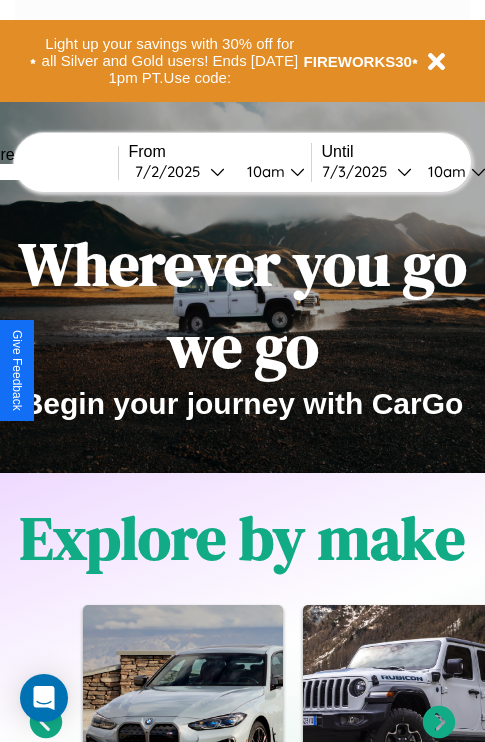 click at bounding box center (43, 172) 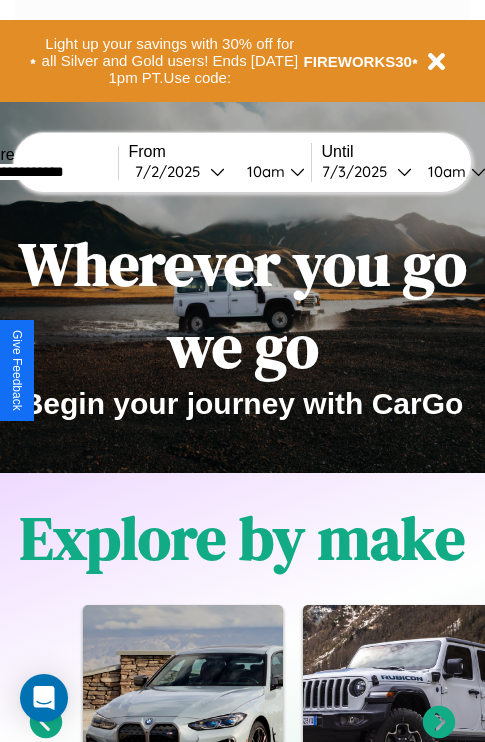 type on "**********" 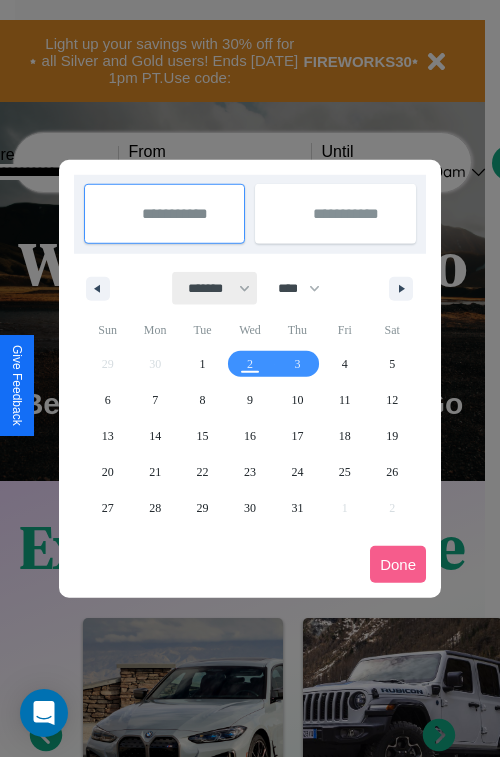 click on "******* ******** ***** ***** *** **** **** ****** ********* ******* ******** ********" at bounding box center [215, 288] 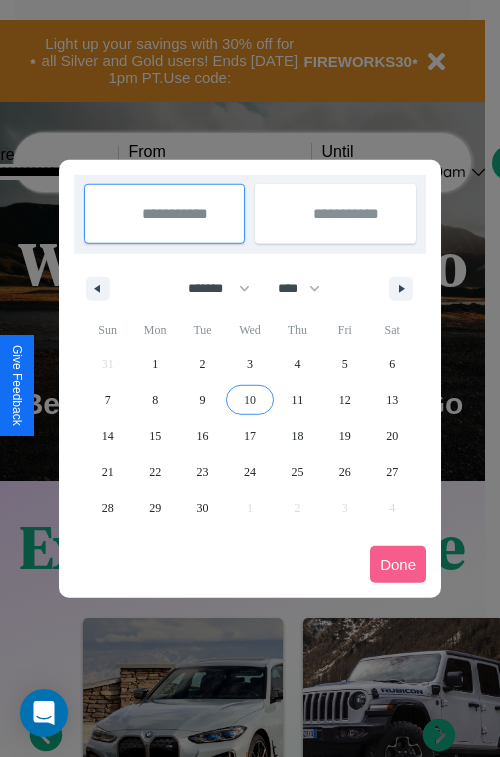 click on "10" at bounding box center [250, 400] 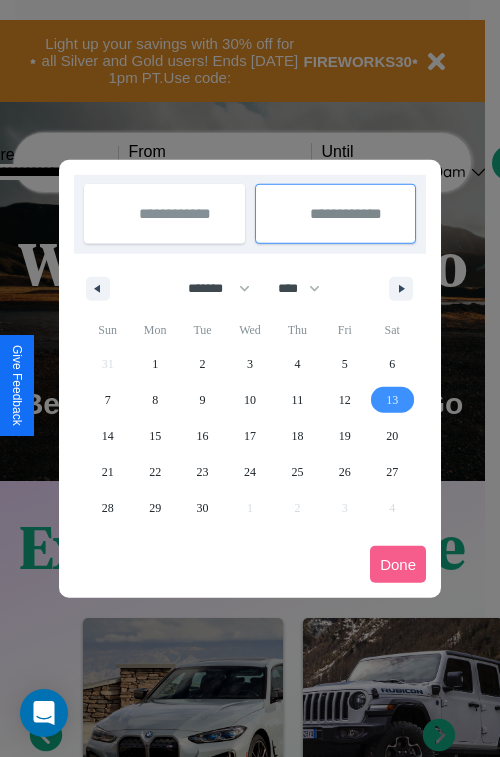 click on "13" at bounding box center [392, 400] 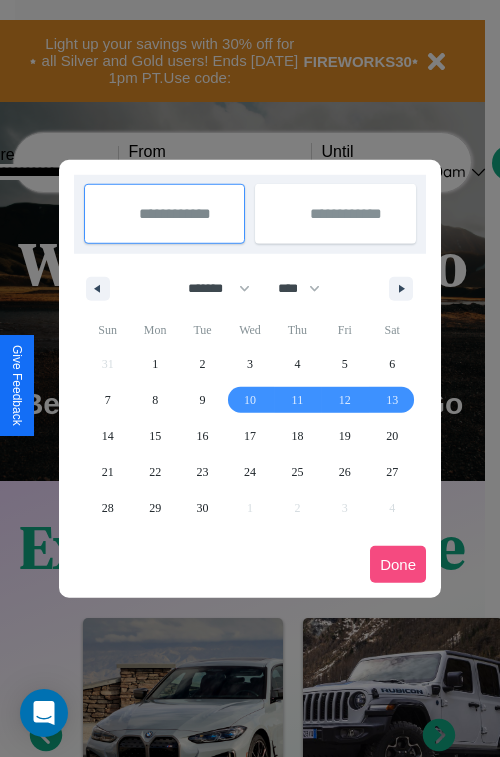 click on "Done" at bounding box center (398, 564) 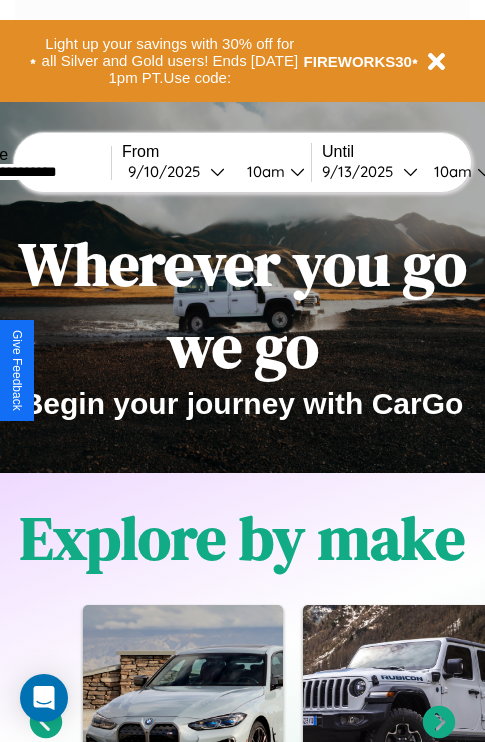 scroll, scrollTop: 0, scrollLeft: 74, axis: horizontal 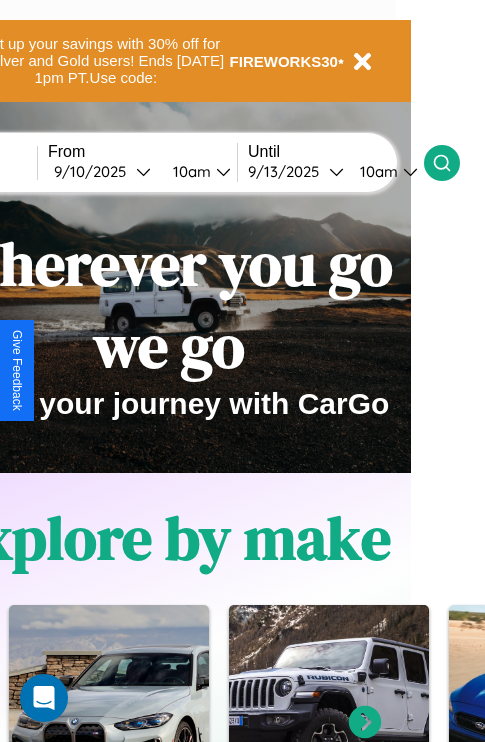 click 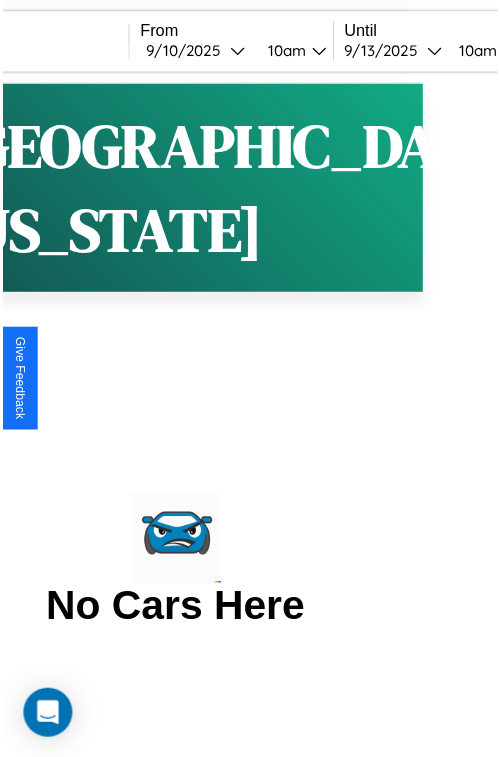 scroll, scrollTop: 0, scrollLeft: 0, axis: both 